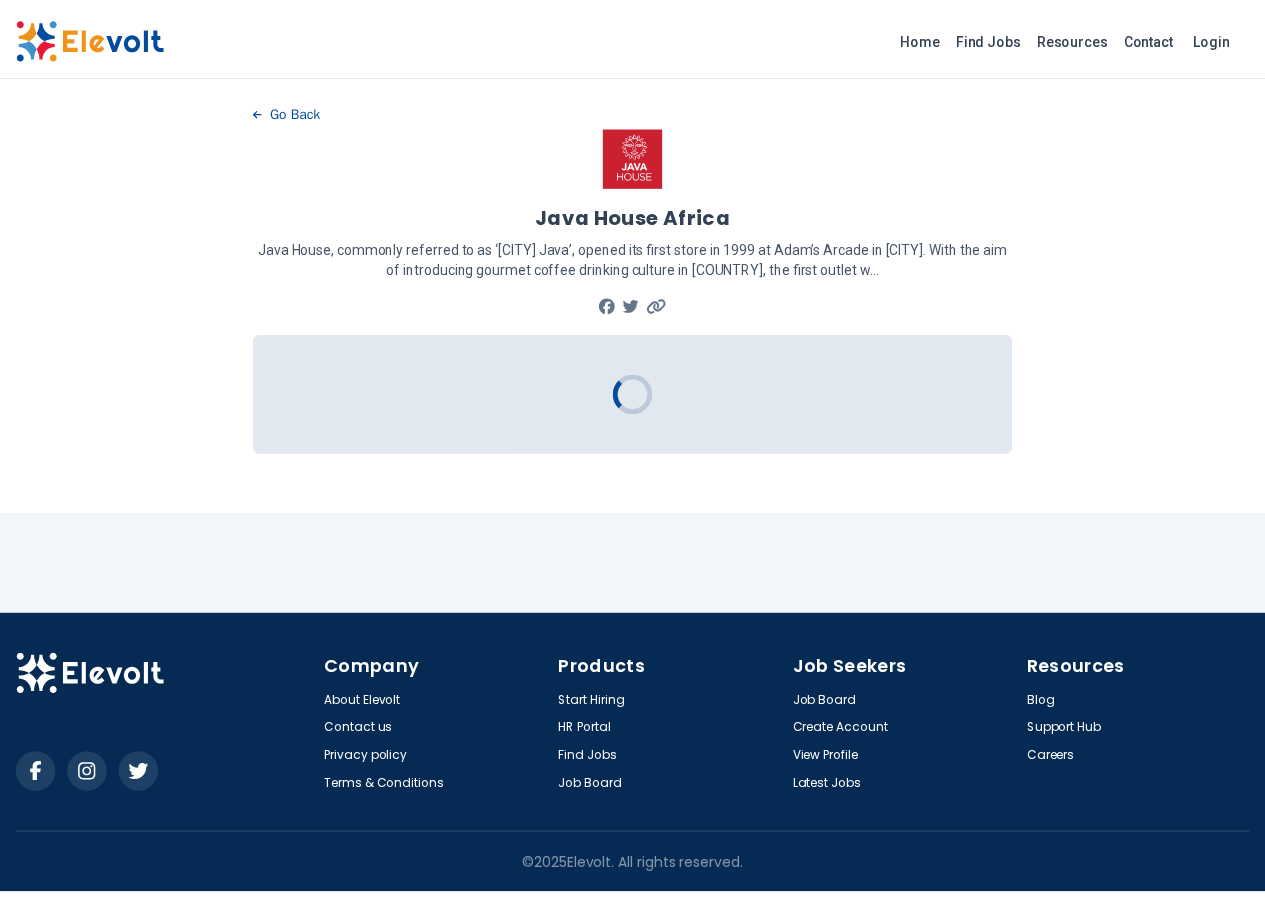 scroll, scrollTop: 0, scrollLeft: 0, axis: both 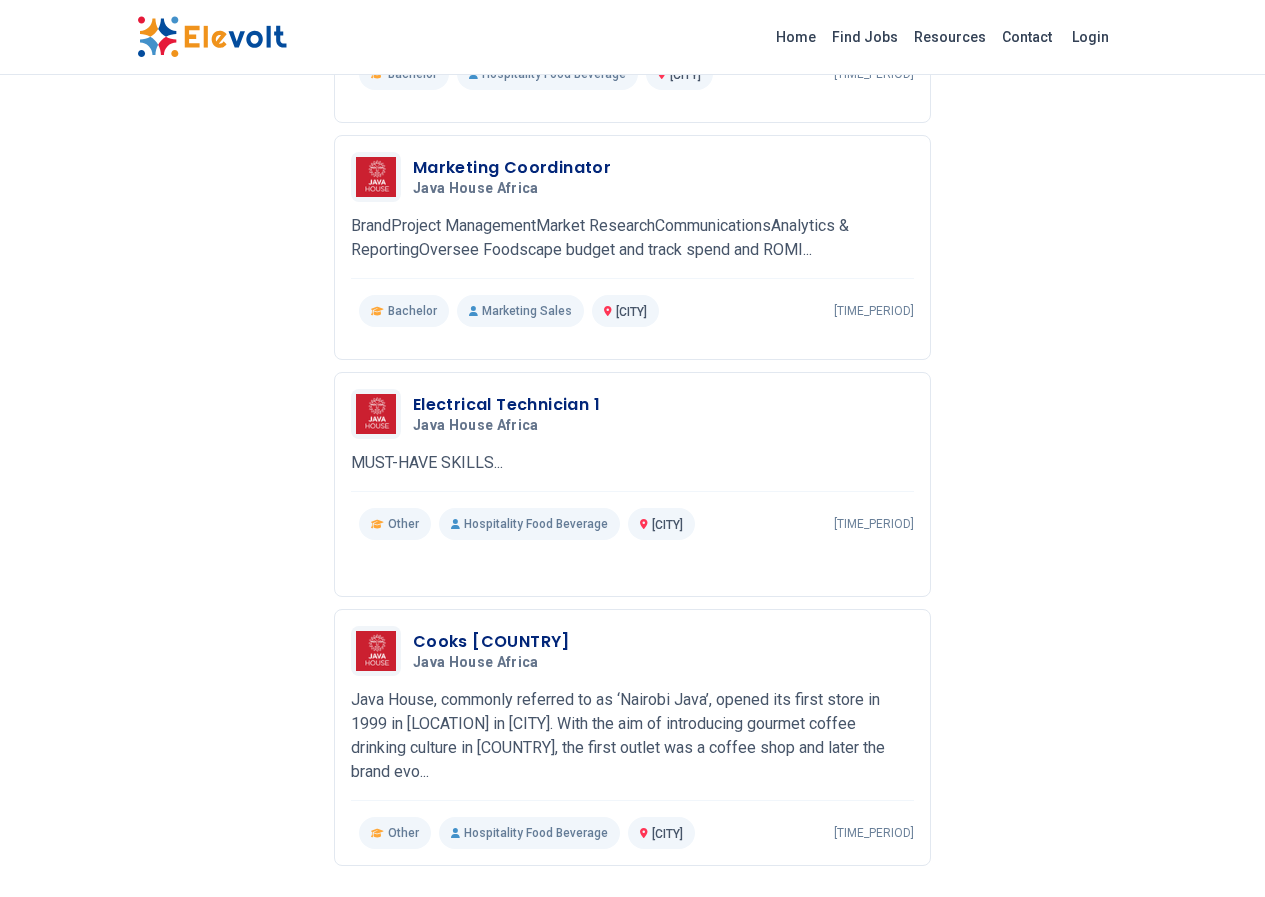 click on "2" at bounding box center (652, 930) 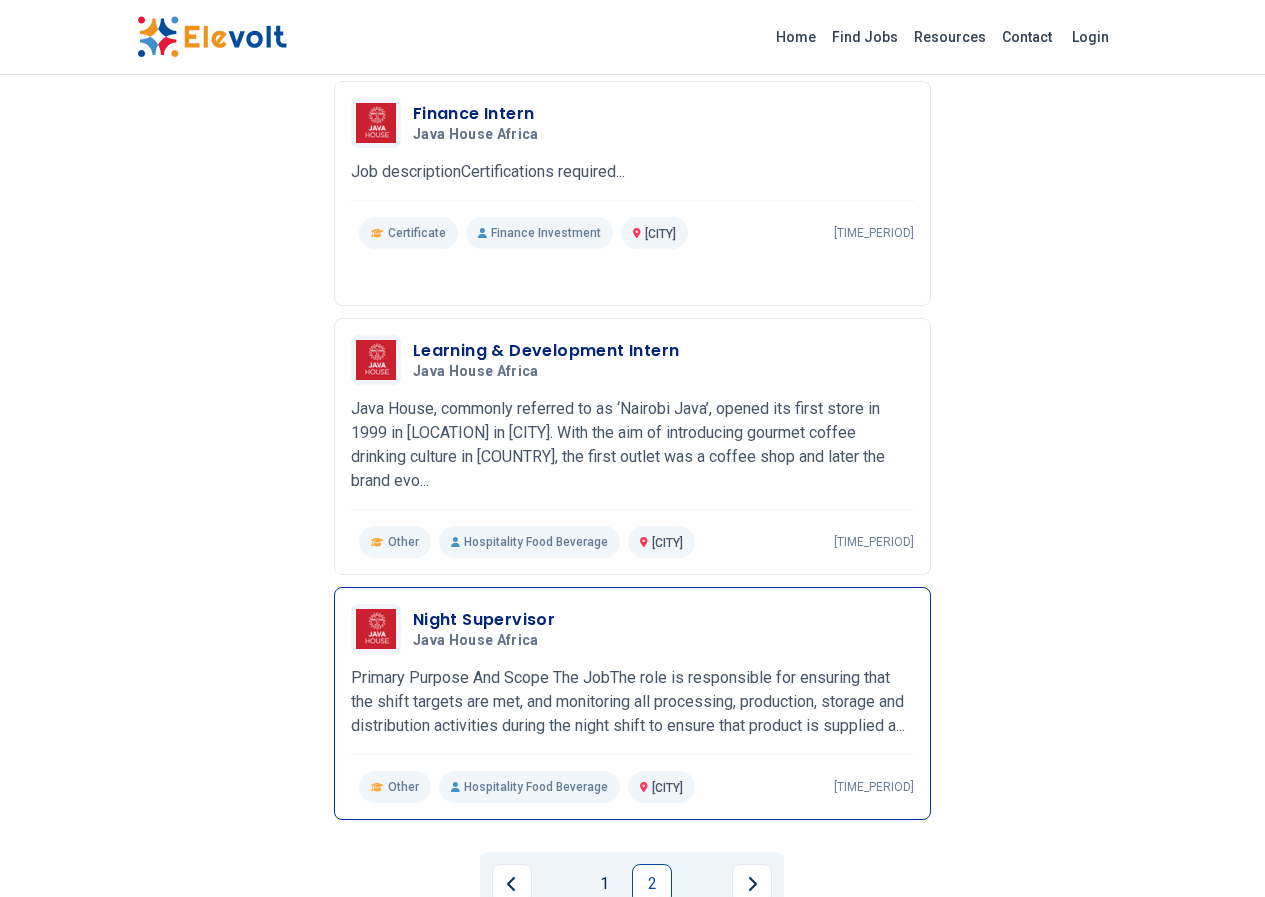scroll, scrollTop: 1200, scrollLeft: 0, axis: vertical 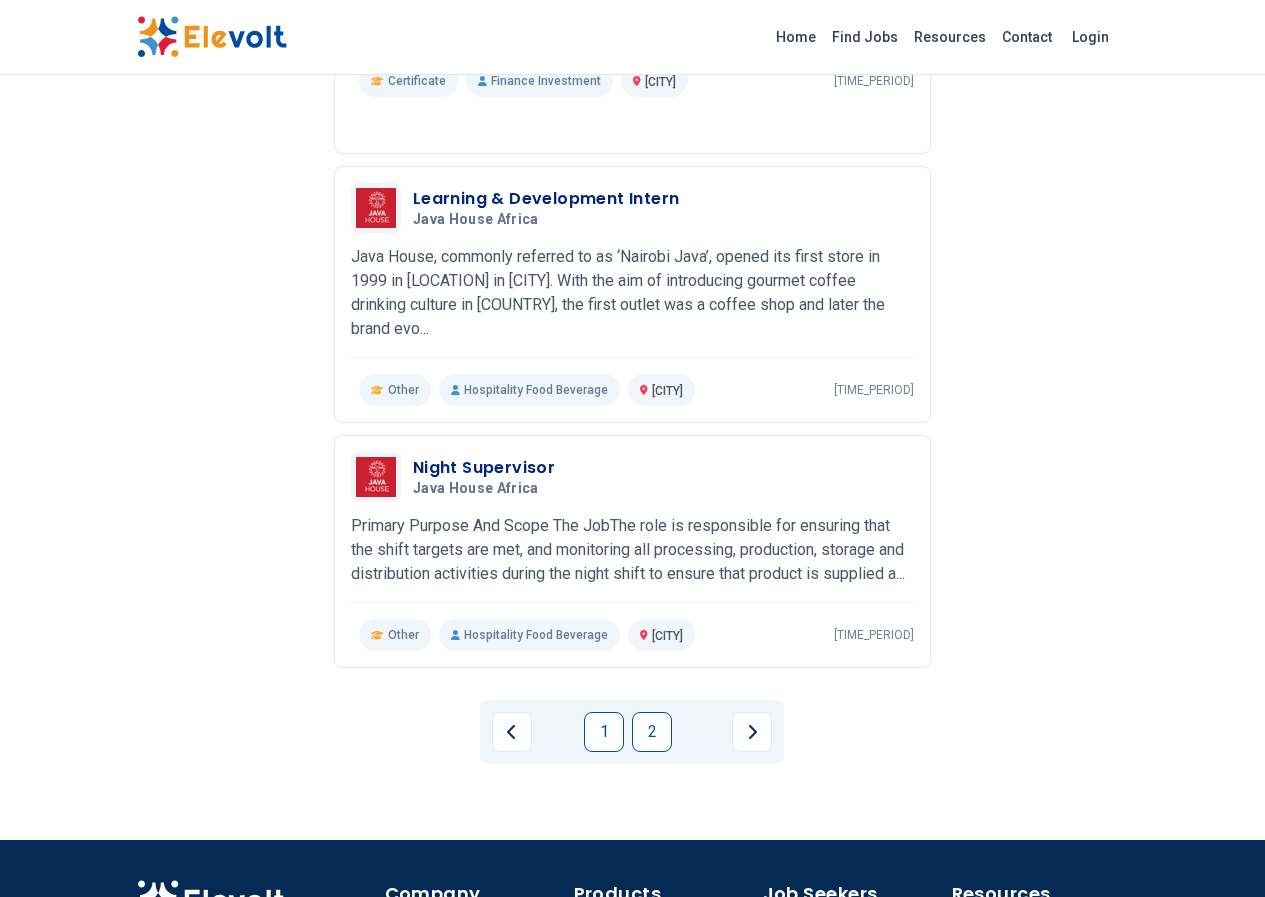 click on "1 2" at bounding box center [632, 732] 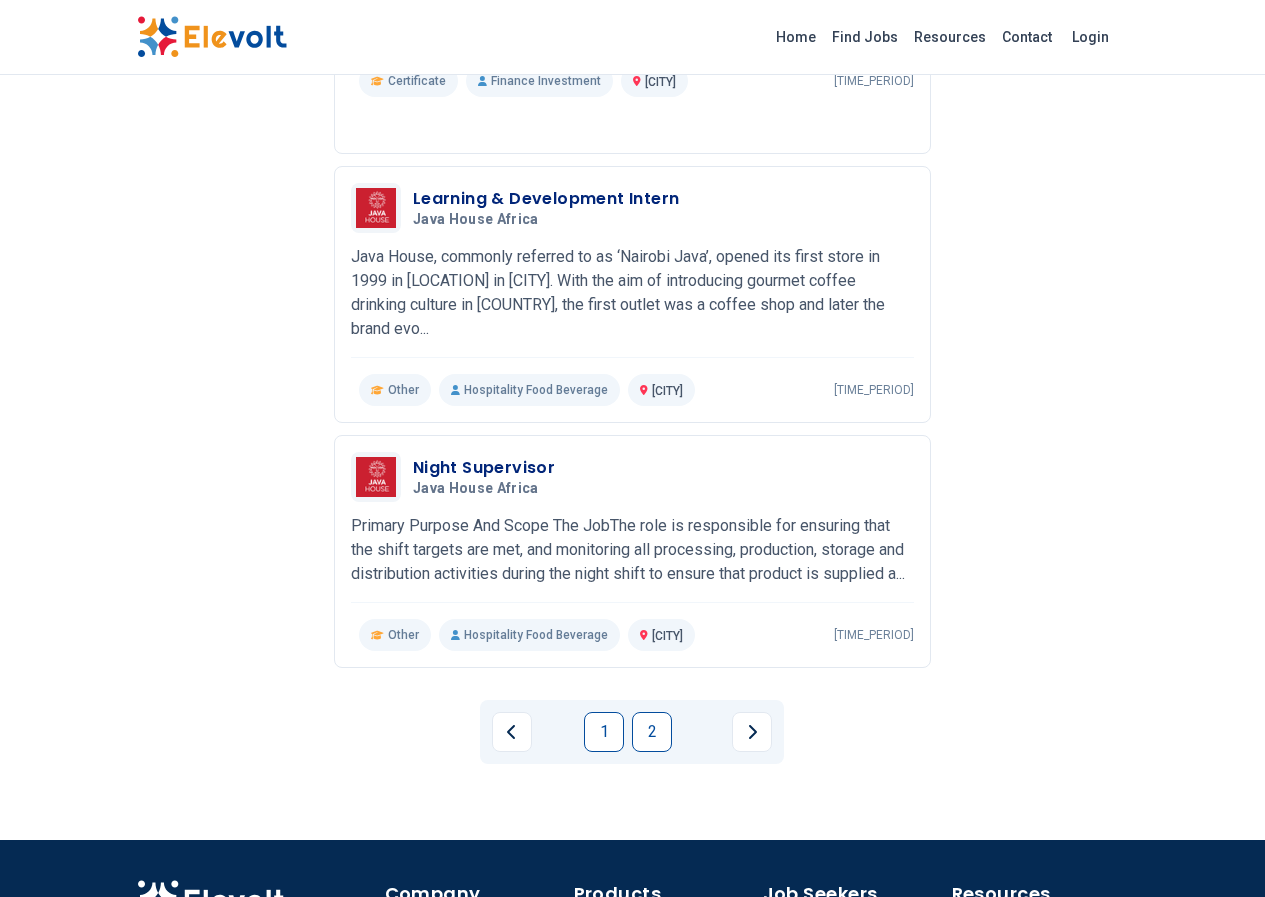 click on "1" at bounding box center (604, 732) 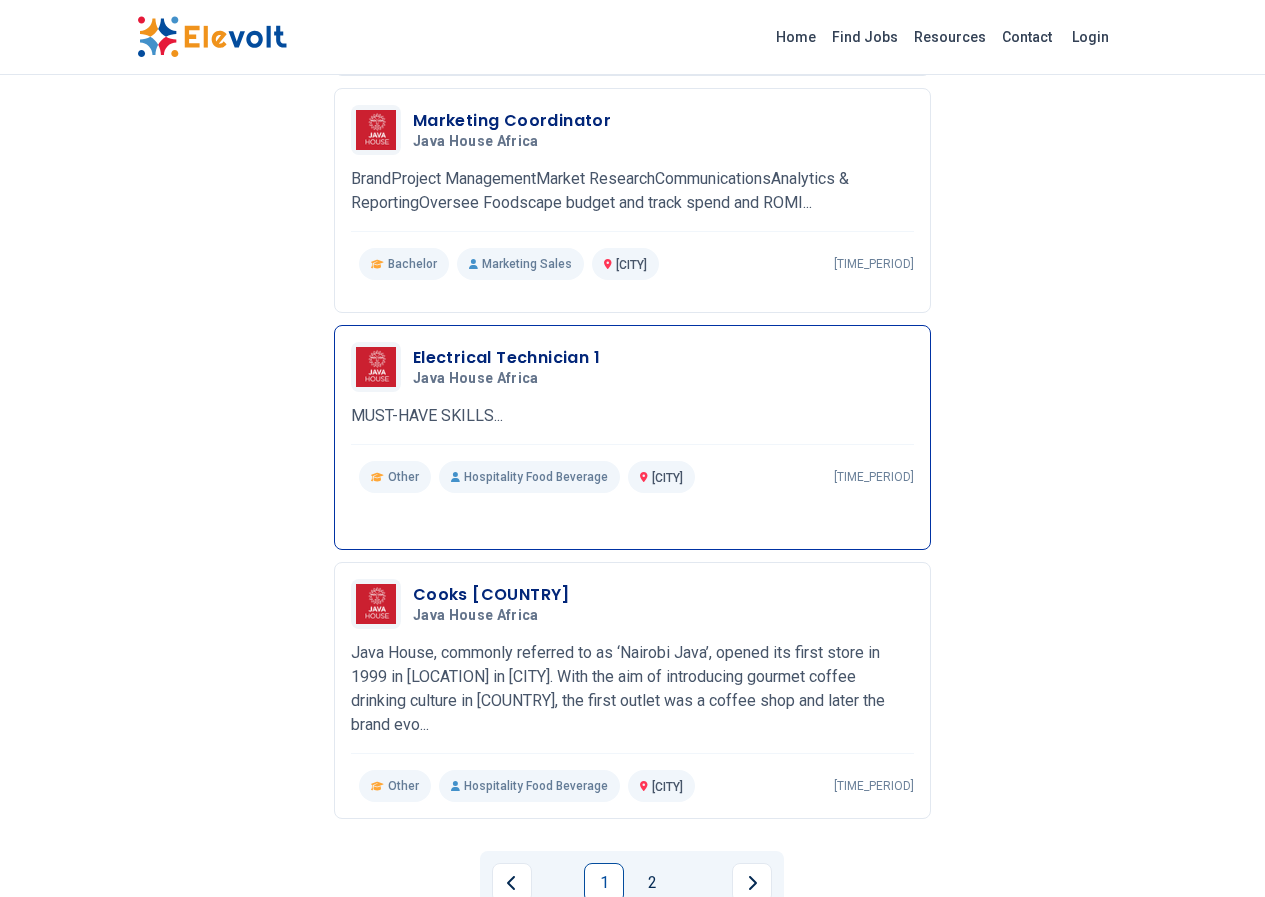 scroll, scrollTop: 2100, scrollLeft: 0, axis: vertical 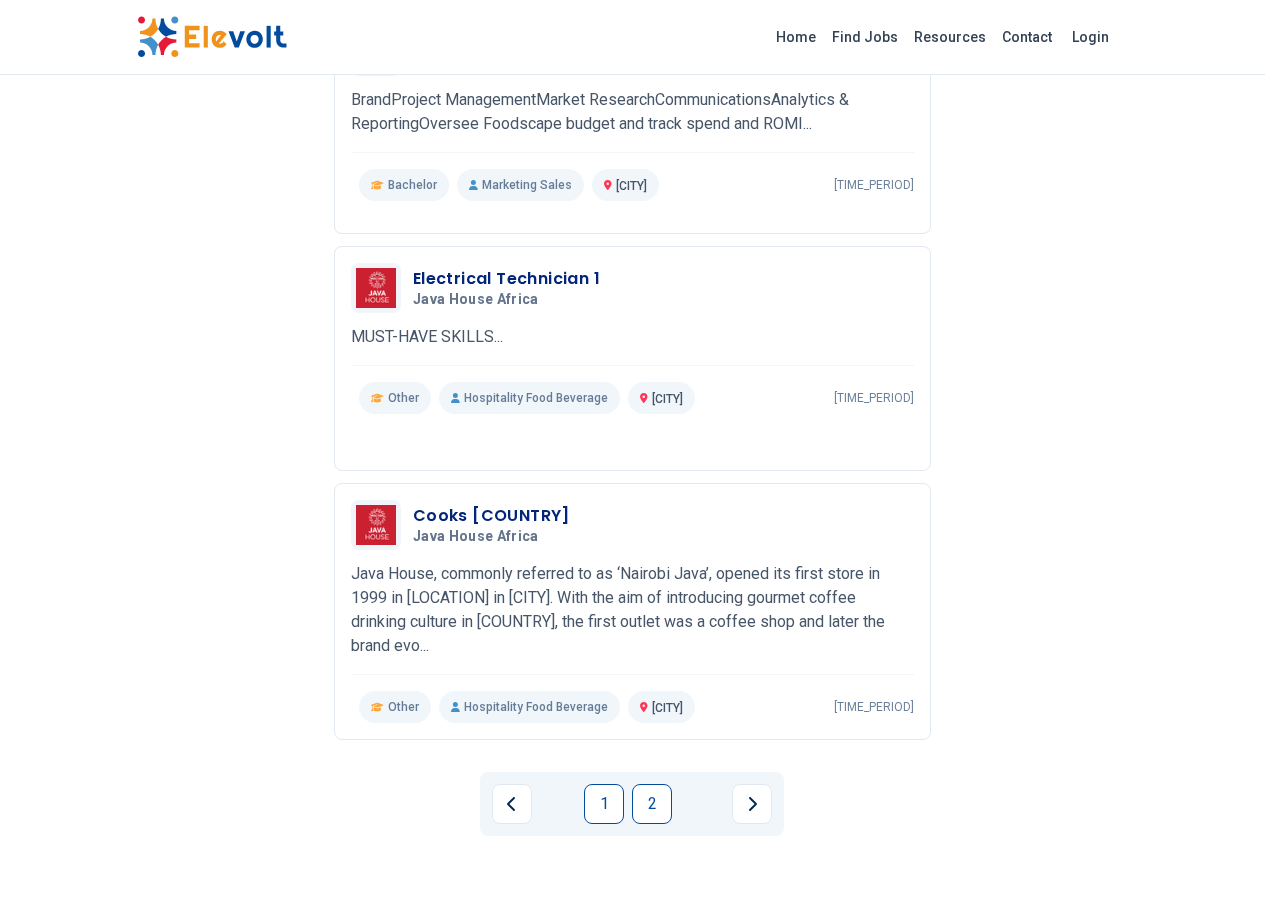 click on "2" at bounding box center [652, 804] 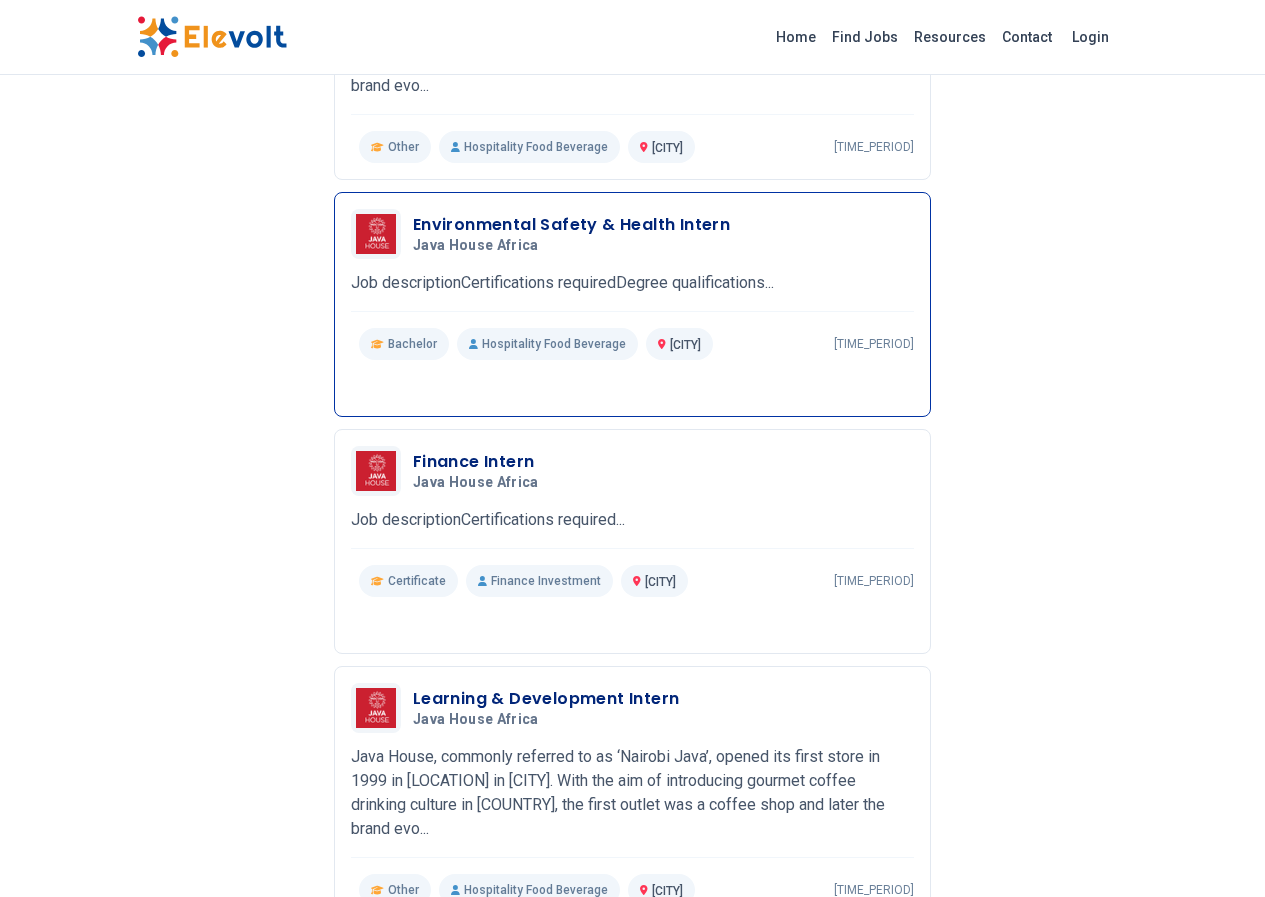 scroll, scrollTop: 1100, scrollLeft: 0, axis: vertical 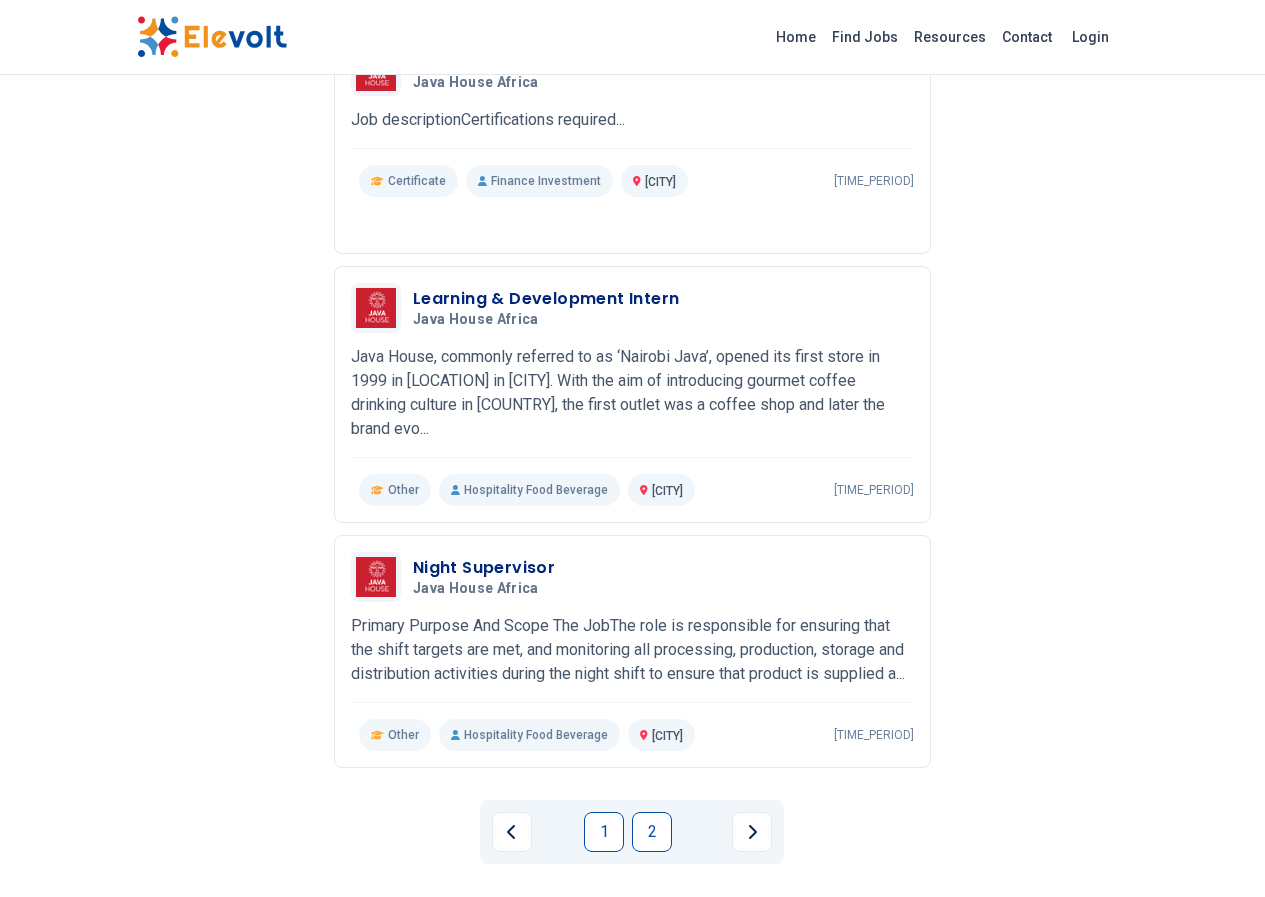 click on "1" at bounding box center [604, 832] 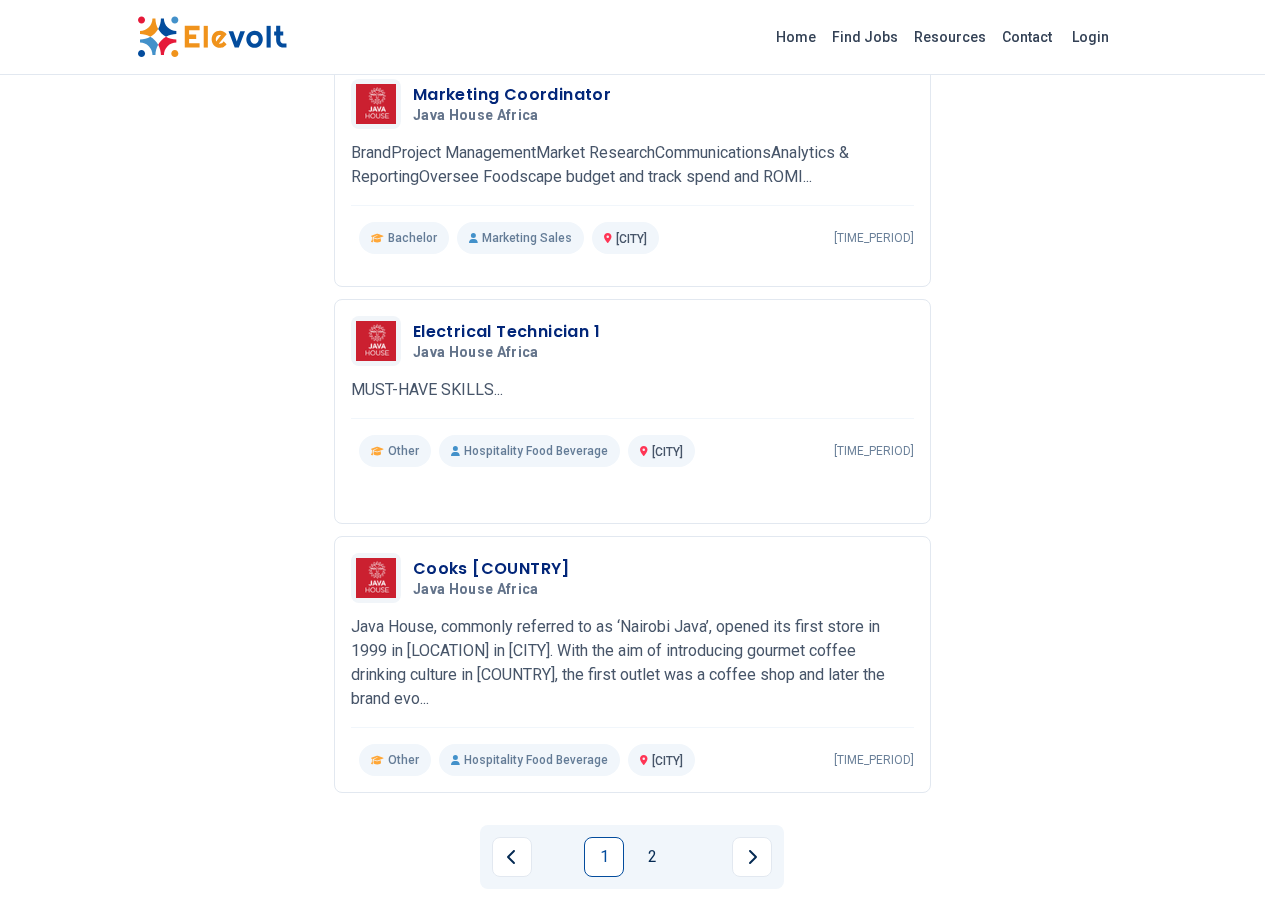 scroll, scrollTop: 2100, scrollLeft: 0, axis: vertical 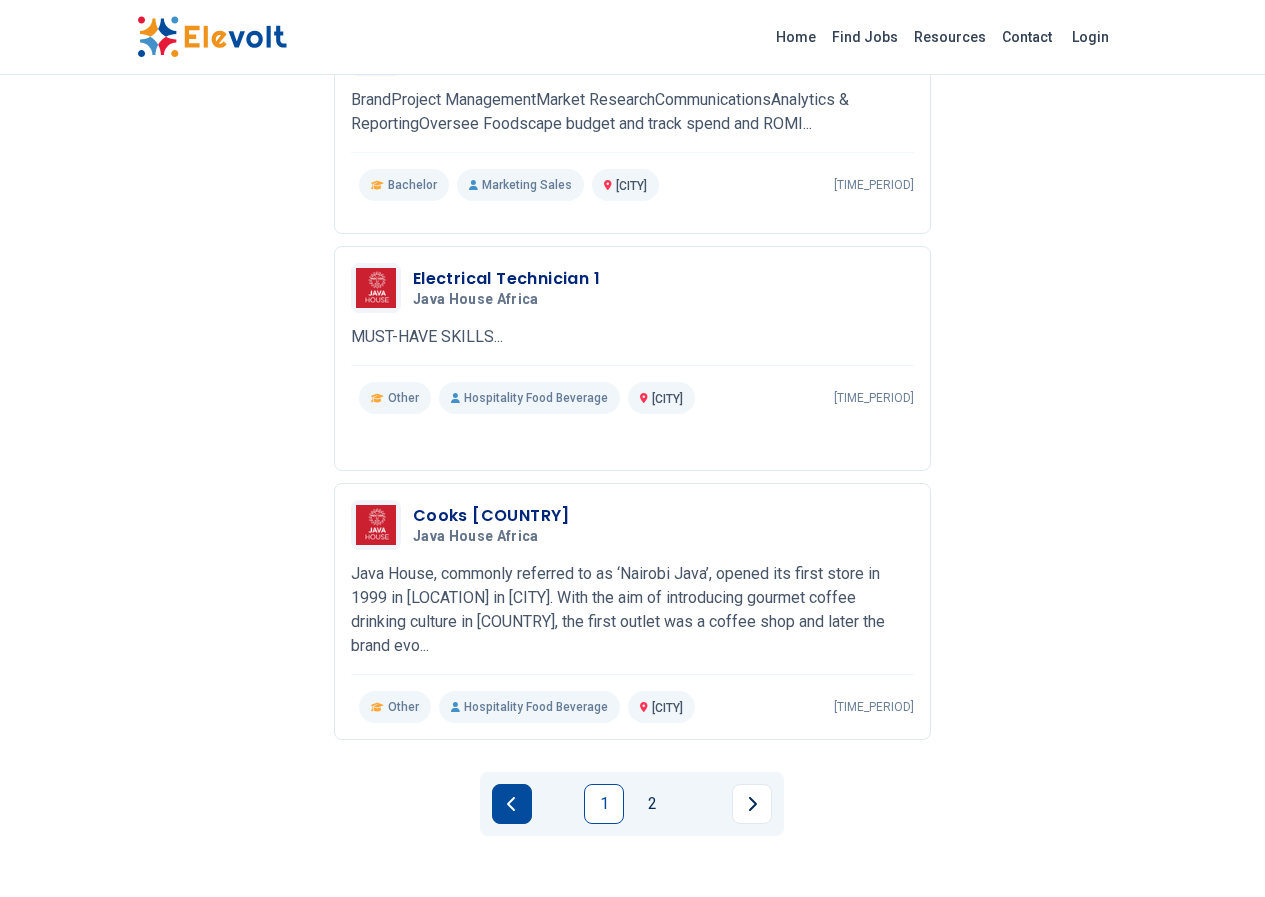 click at bounding box center (512, 804) 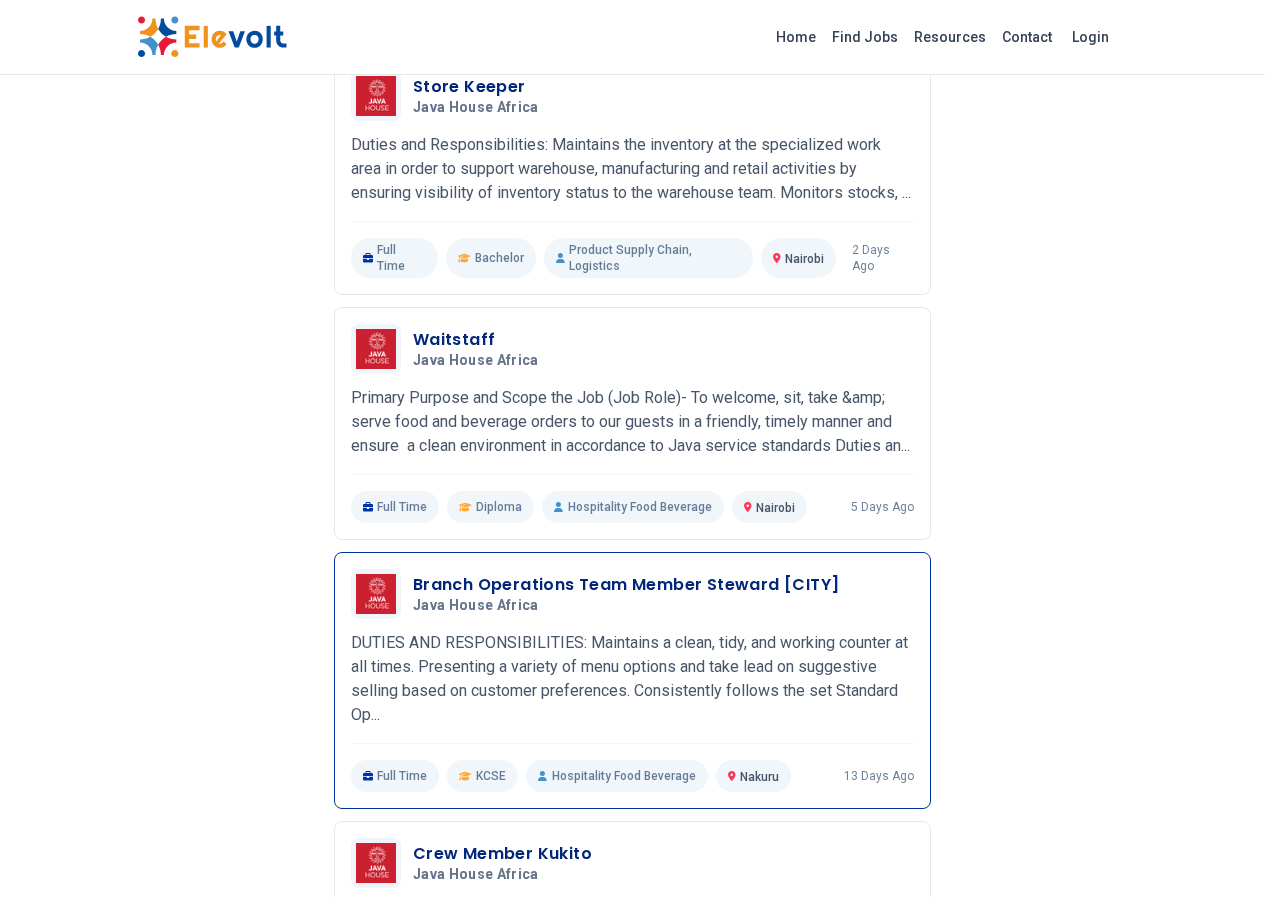 scroll, scrollTop: 600, scrollLeft: 0, axis: vertical 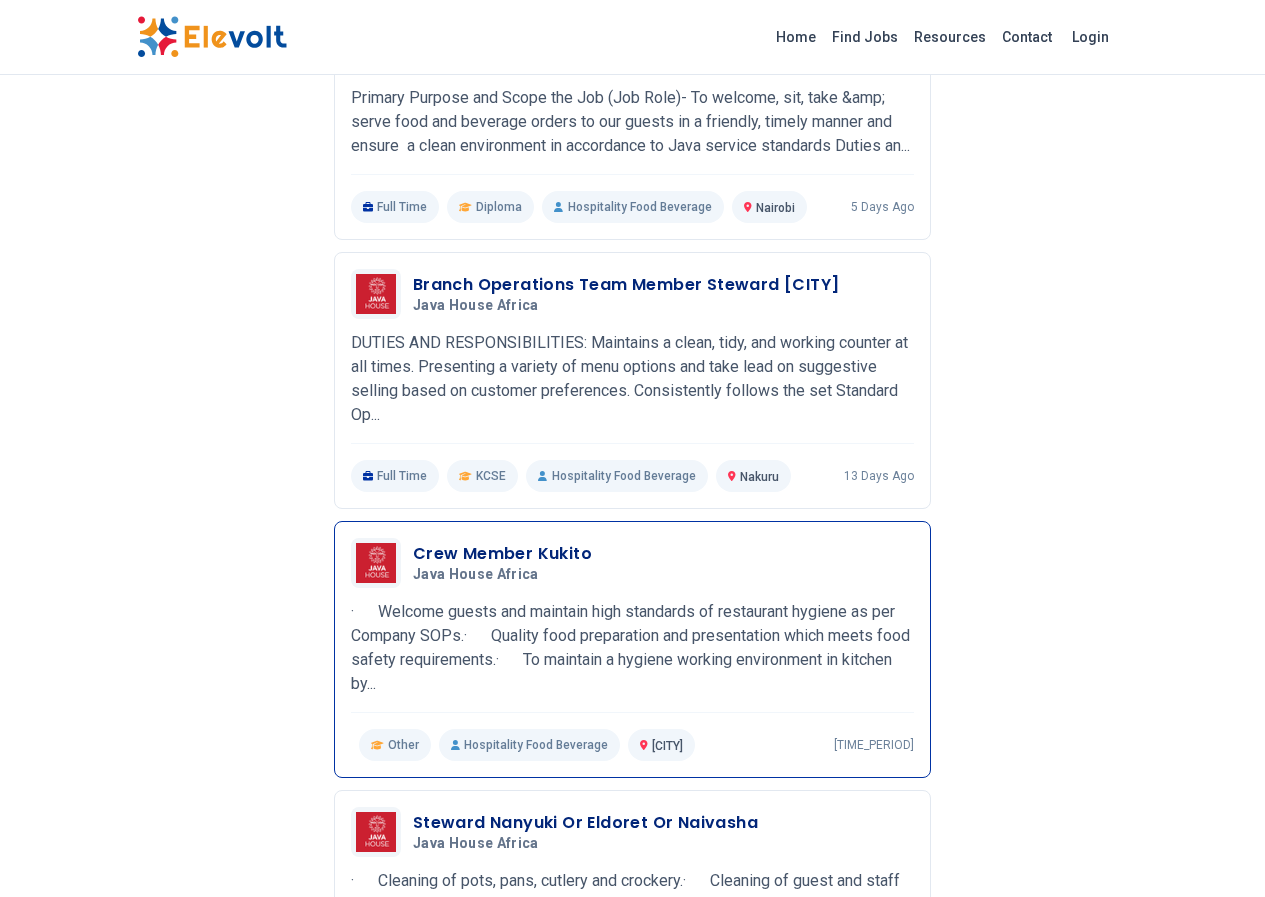 click on "Crew Member   Kukito" at bounding box center [502, 554] 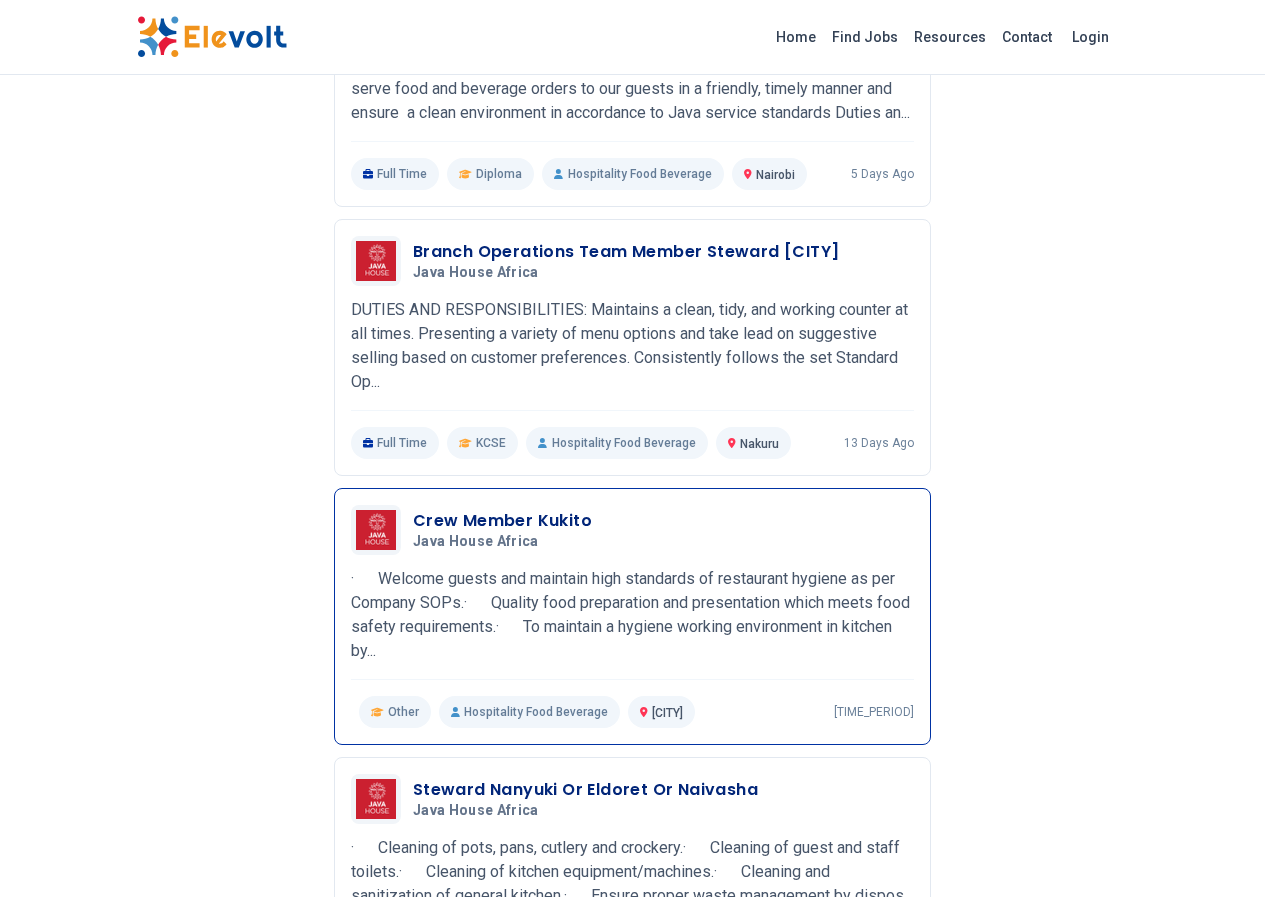 scroll, scrollTop: 800, scrollLeft: 0, axis: vertical 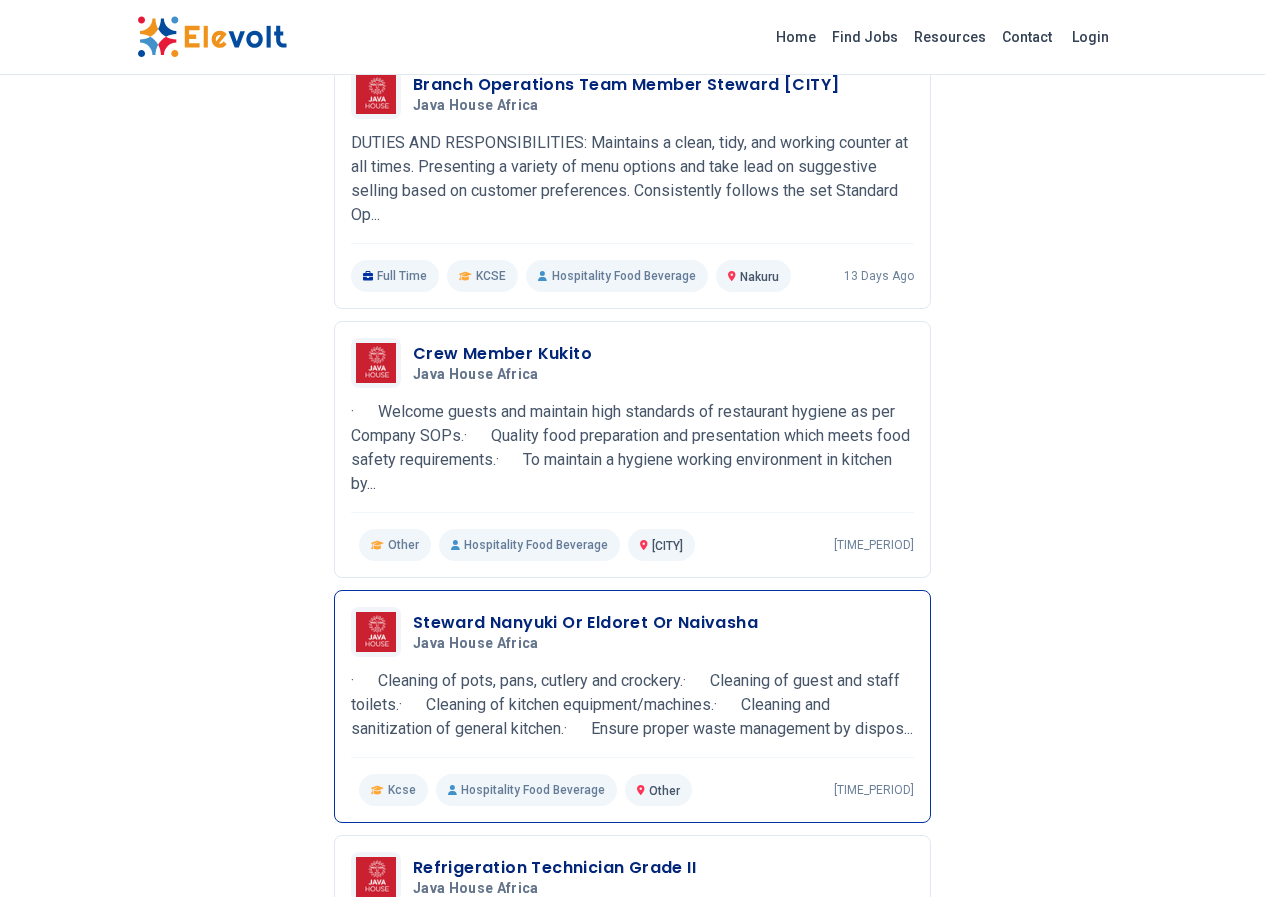 click on "Steward   Nanyuki Or Eldoret Or Naivasha" at bounding box center [585, 623] 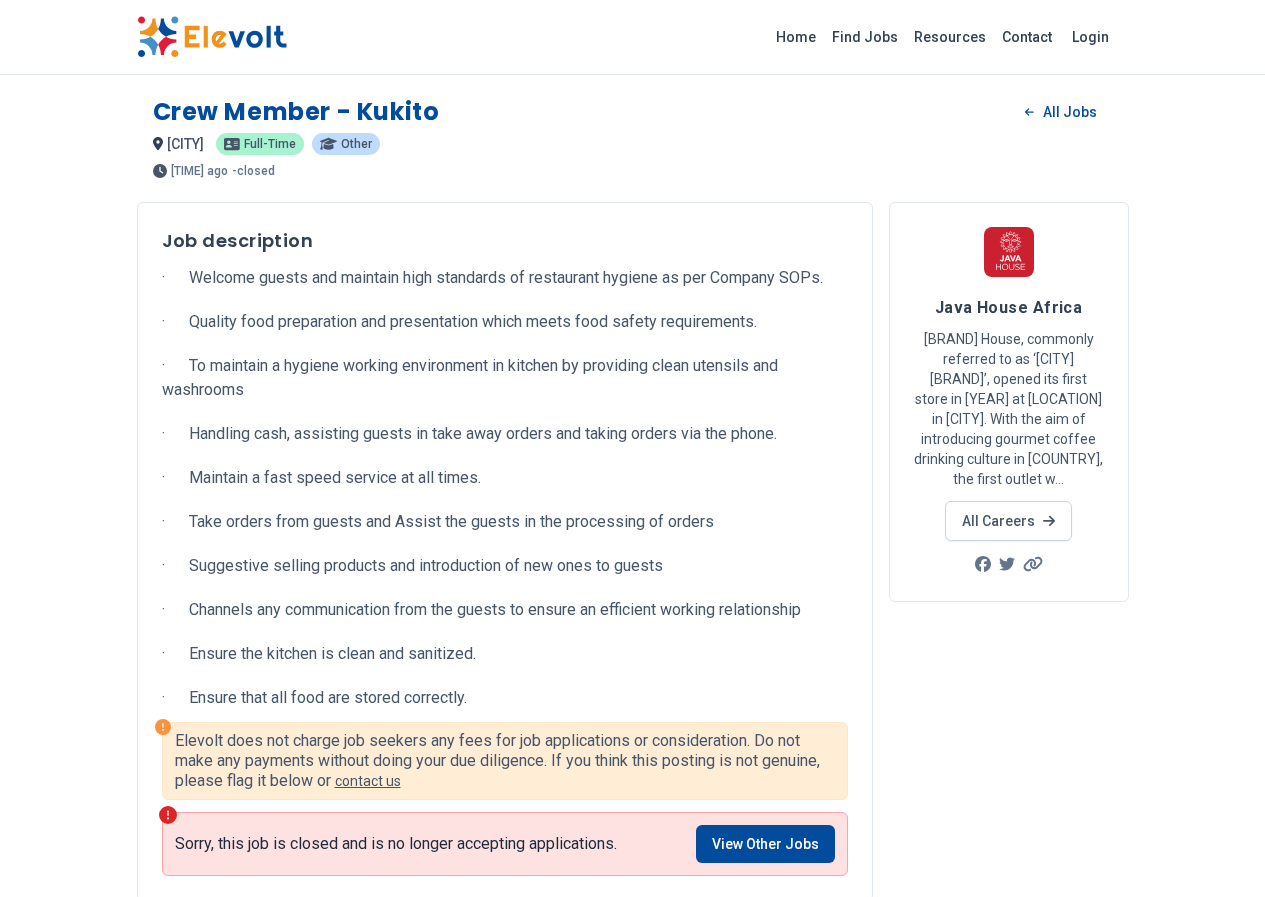 scroll, scrollTop: 0, scrollLeft: 0, axis: both 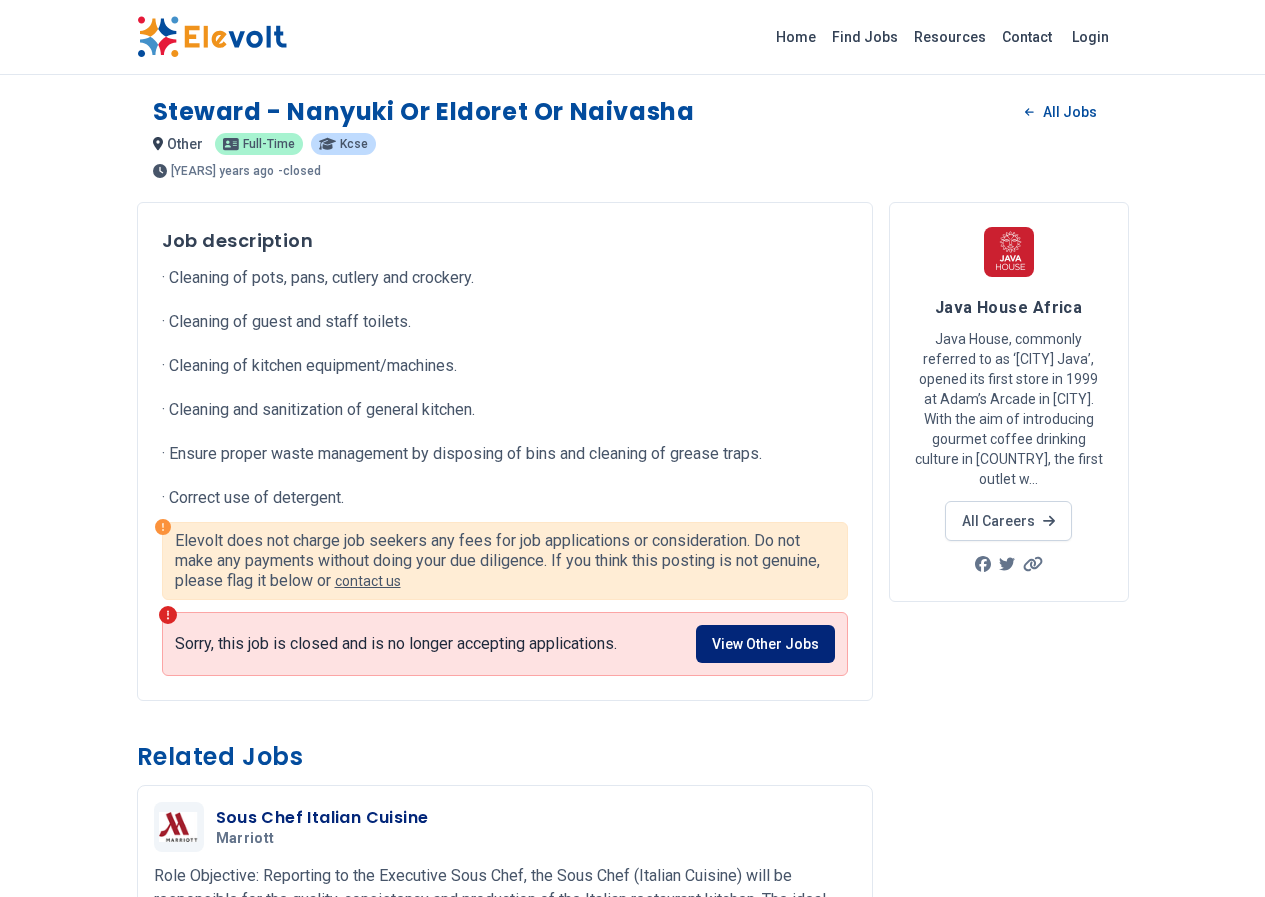 click on "View Other Jobs" at bounding box center (765, 644) 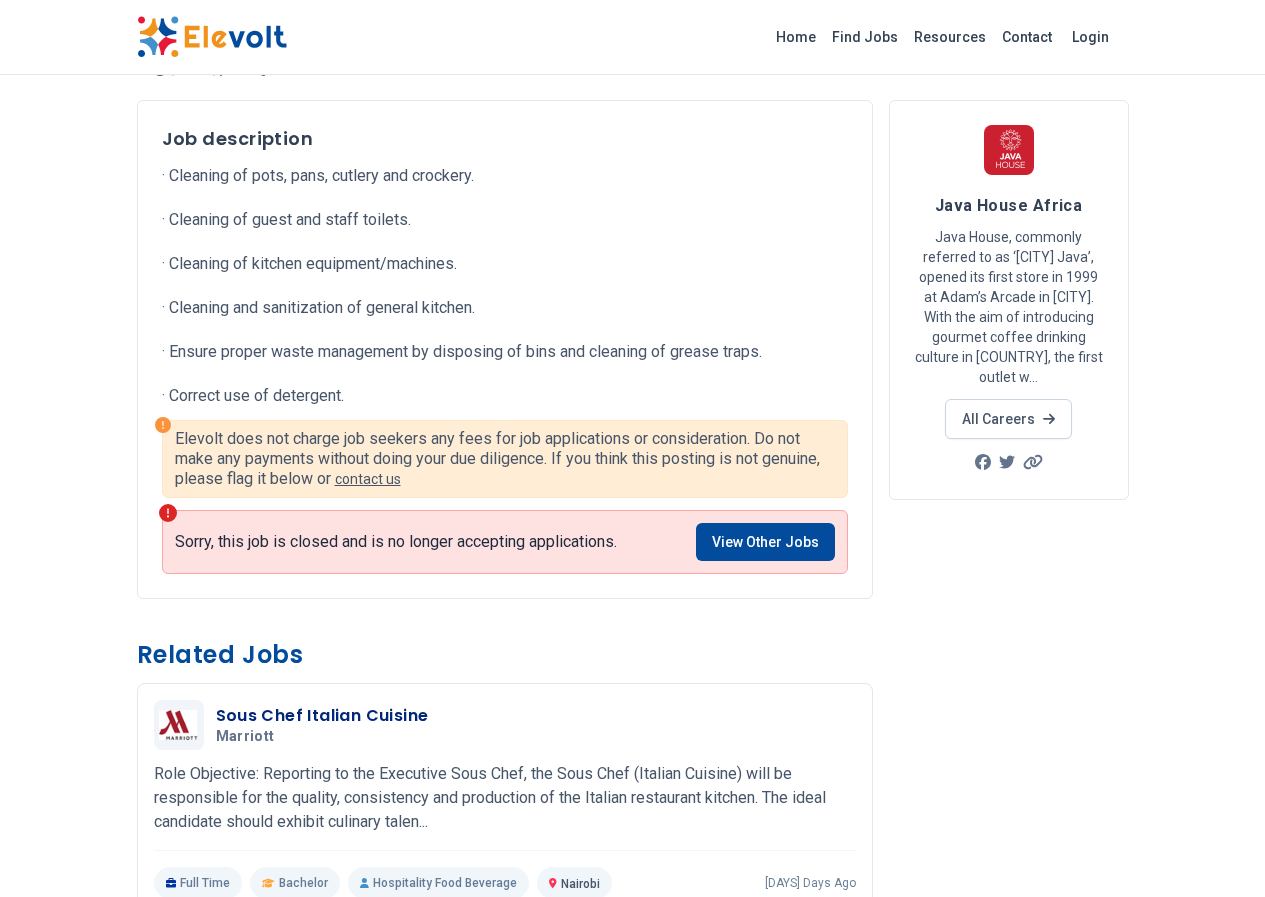 scroll, scrollTop: 0, scrollLeft: 0, axis: both 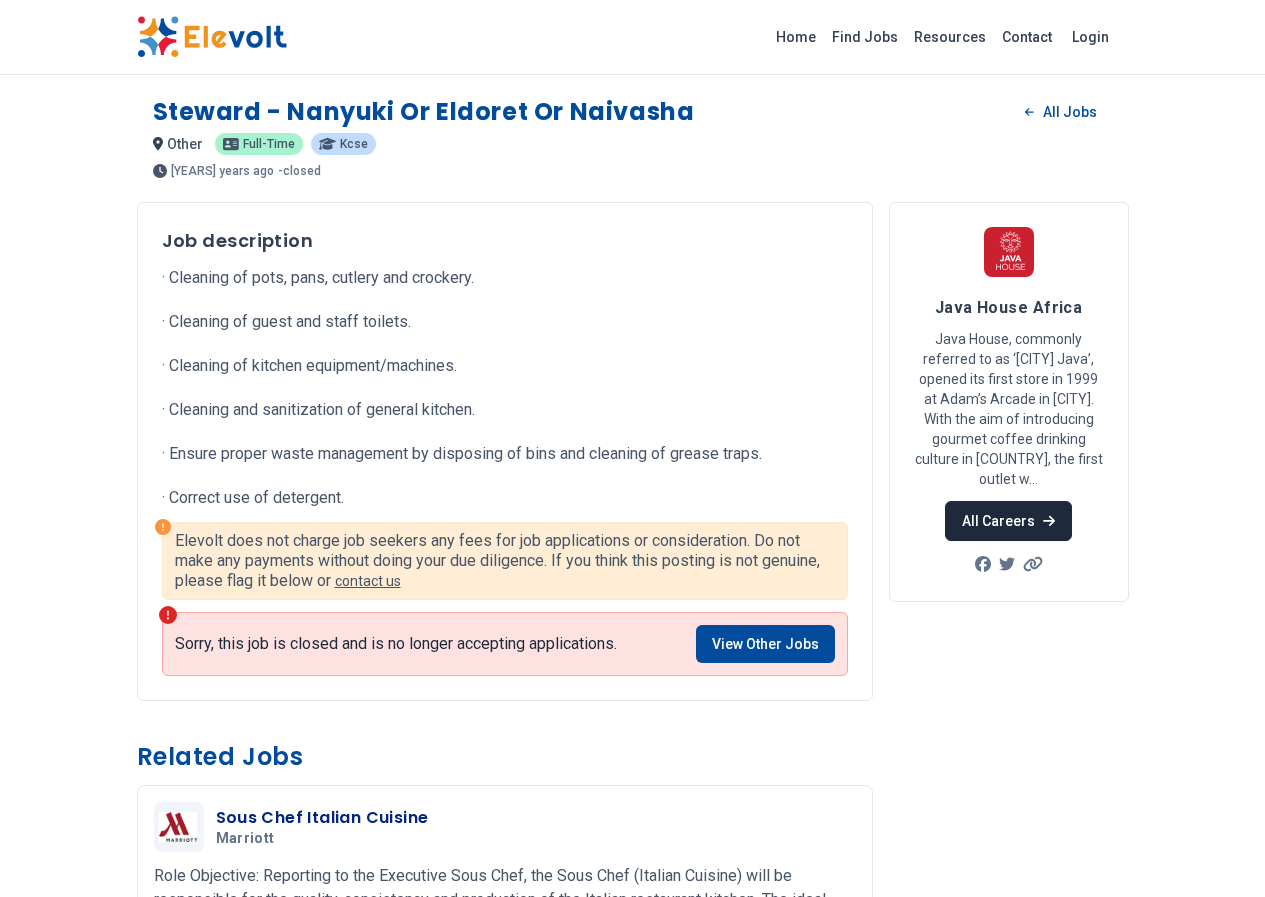 click on "All Careers" at bounding box center [1008, 521] 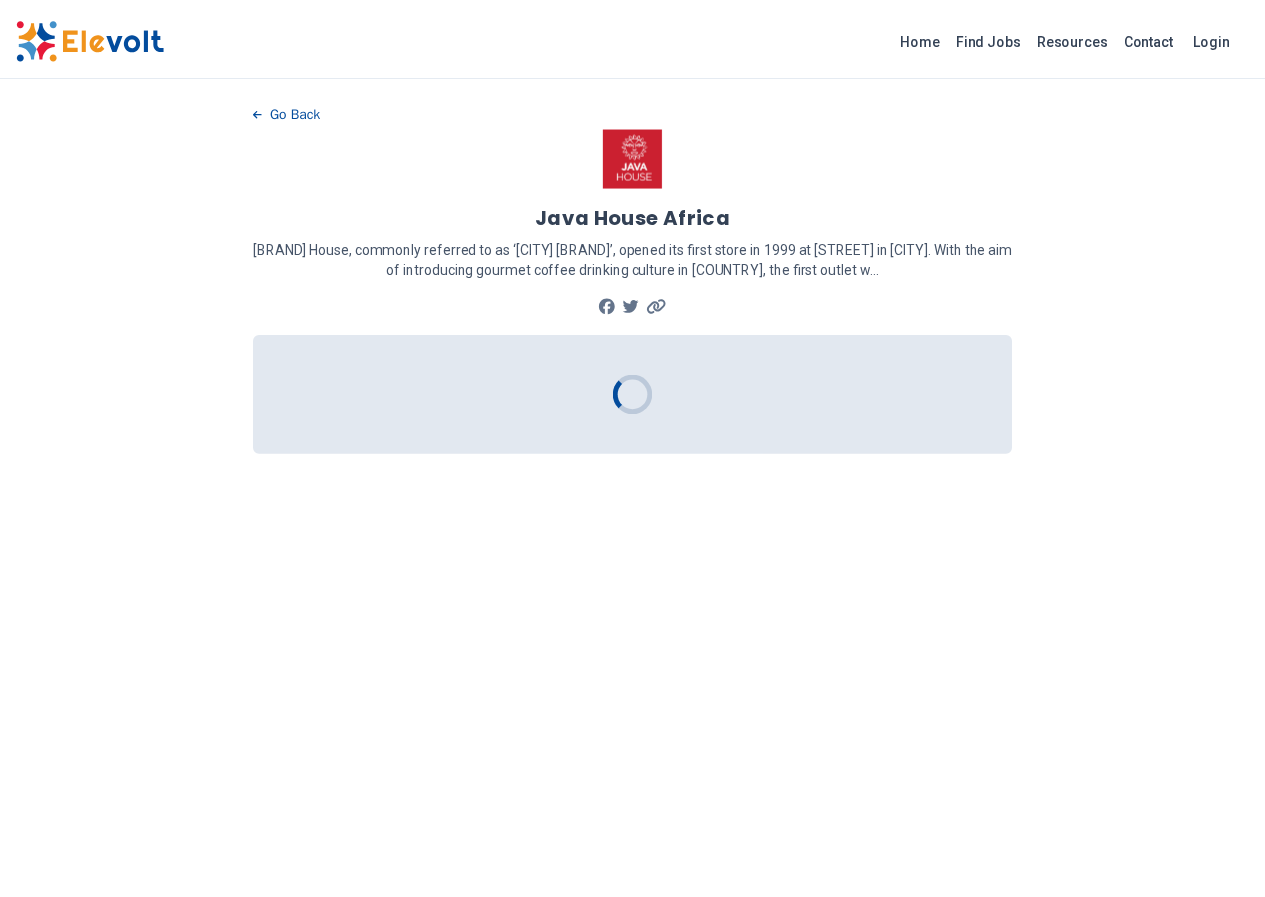scroll, scrollTop: 0, scrollLeft: 0, axis: both 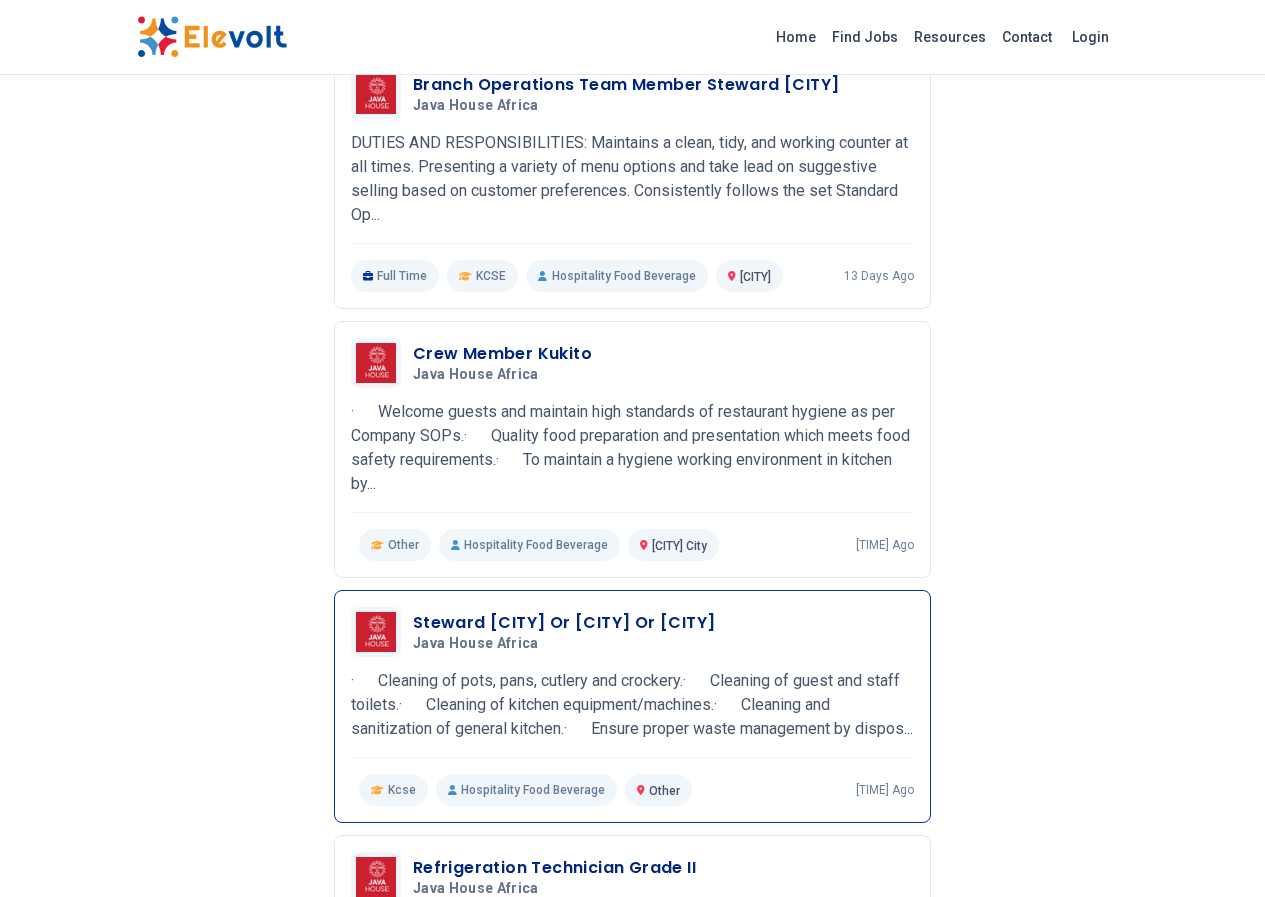 click on "Hospitality Food Beverage" at bounding box center (526, 790) 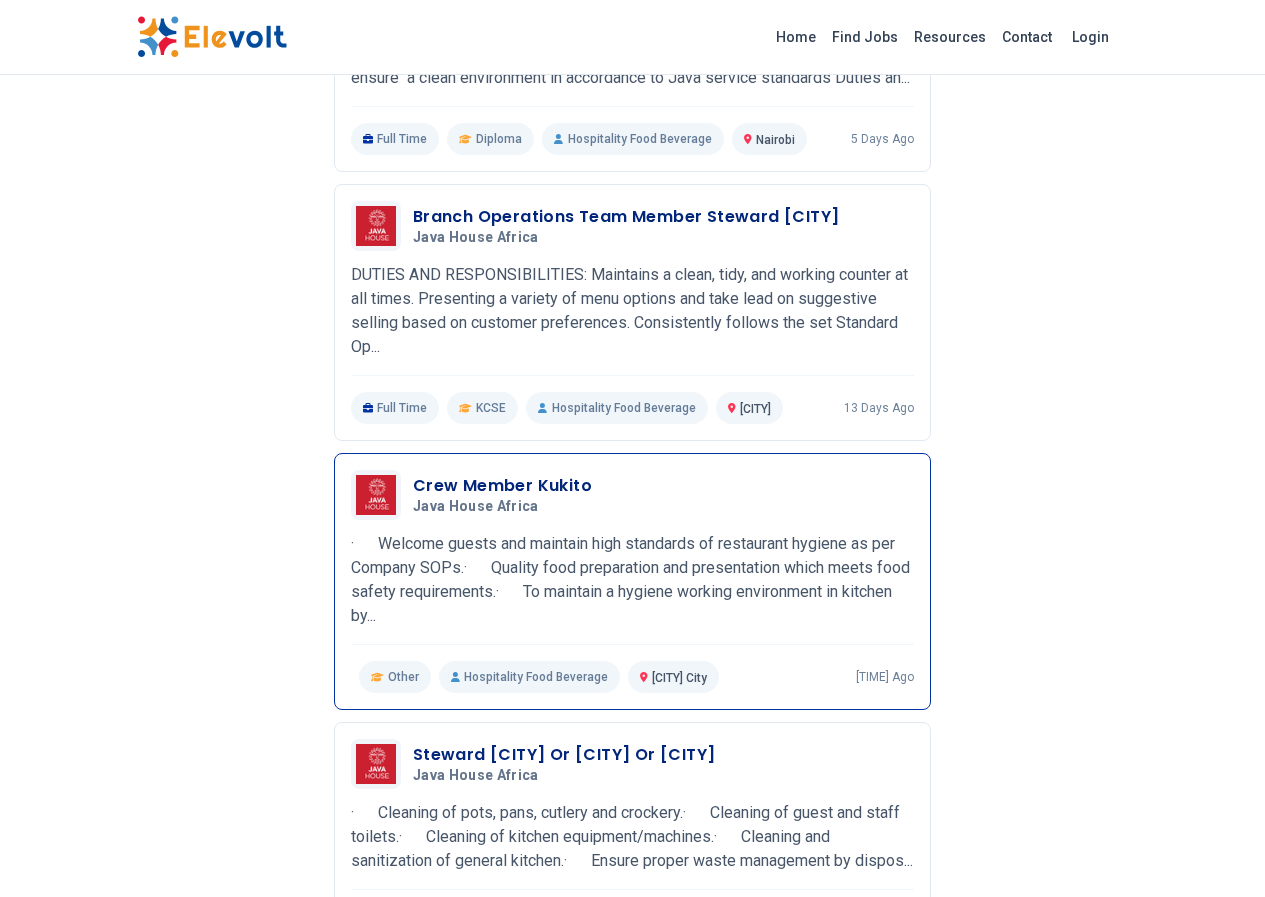 scroll, scrollTop: 700, scrollLeft: 0, axis: vertical 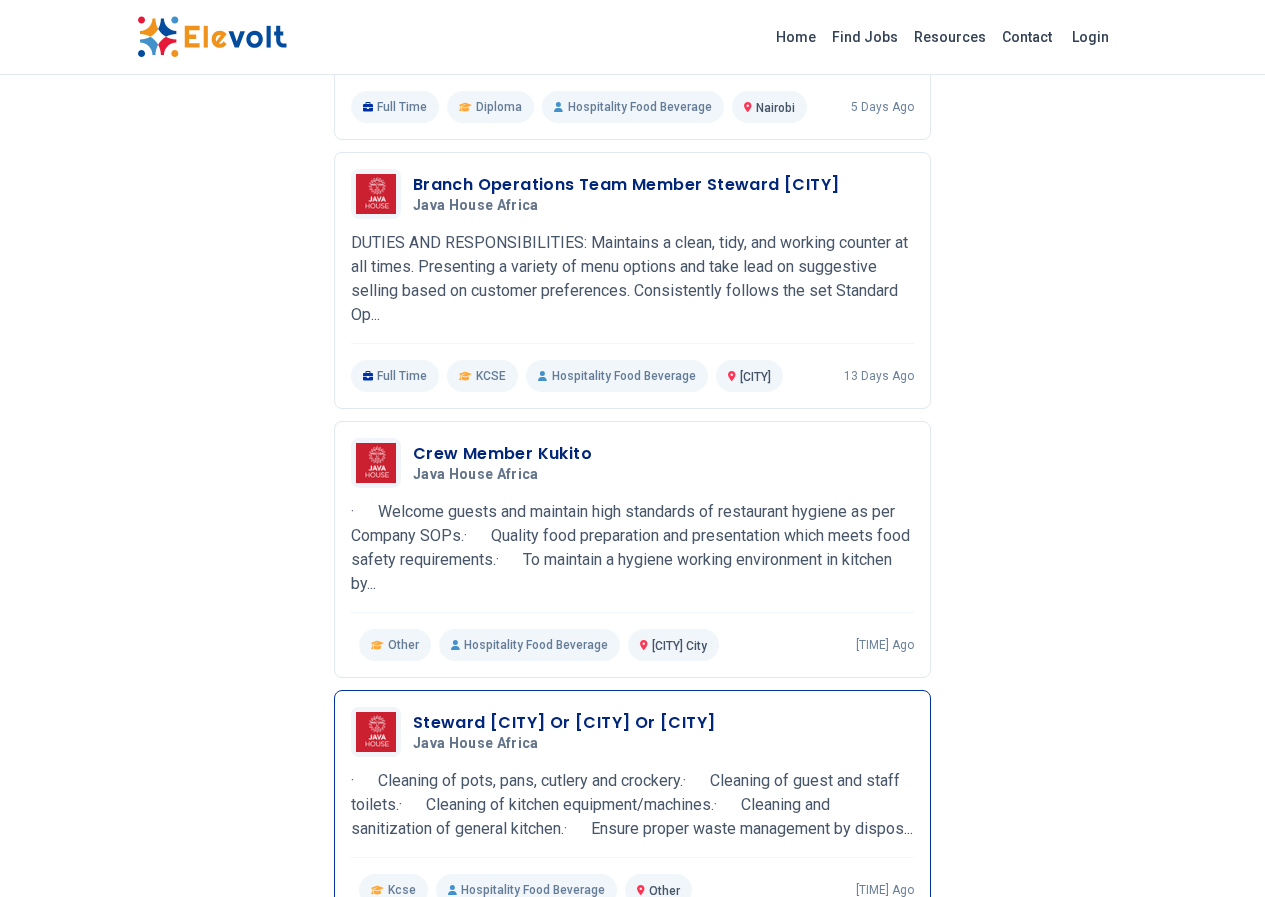 click on "Other" at bounding box center [664, 891] 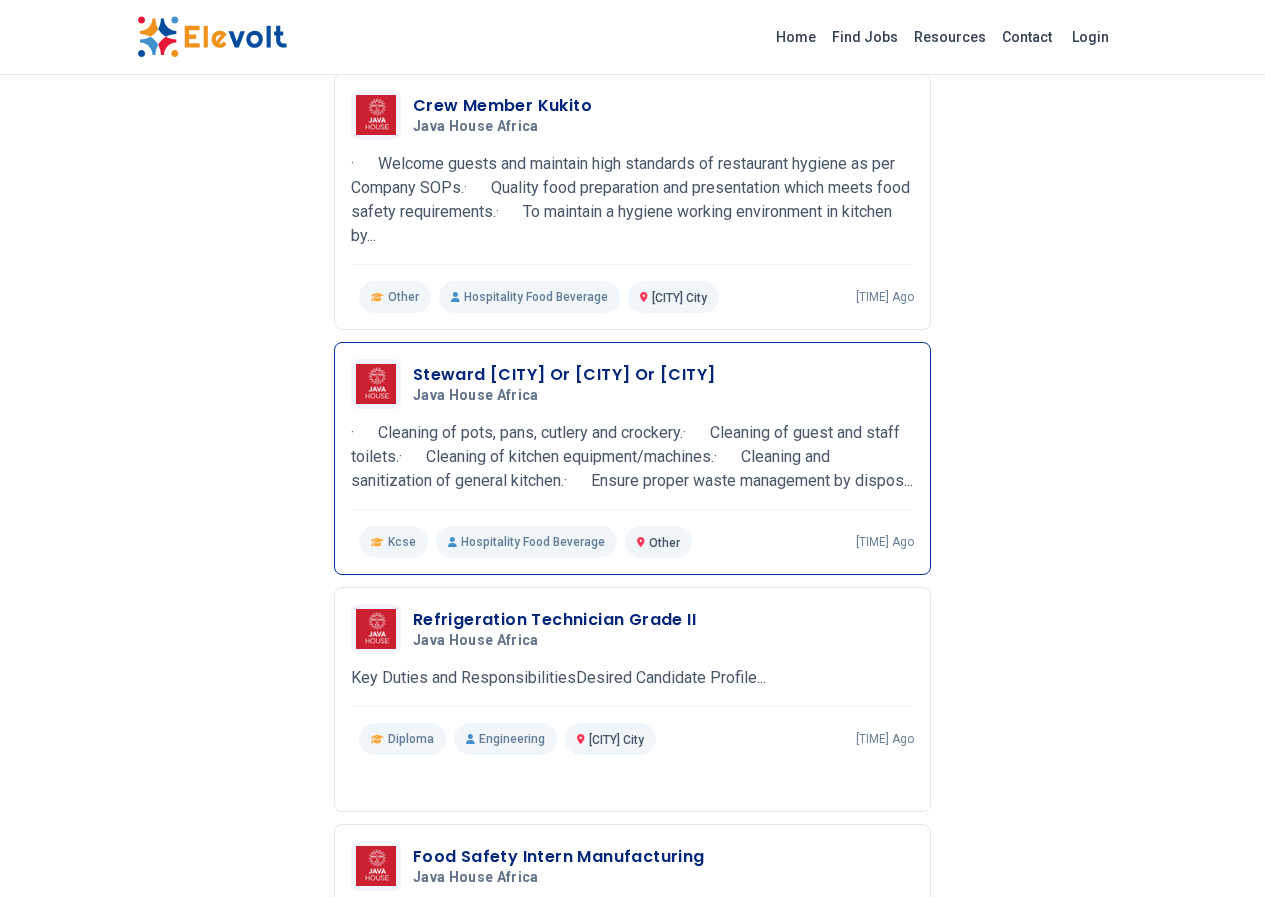 scroll, scrollTop: 1100, scrollLeft: 0, axis: vertical 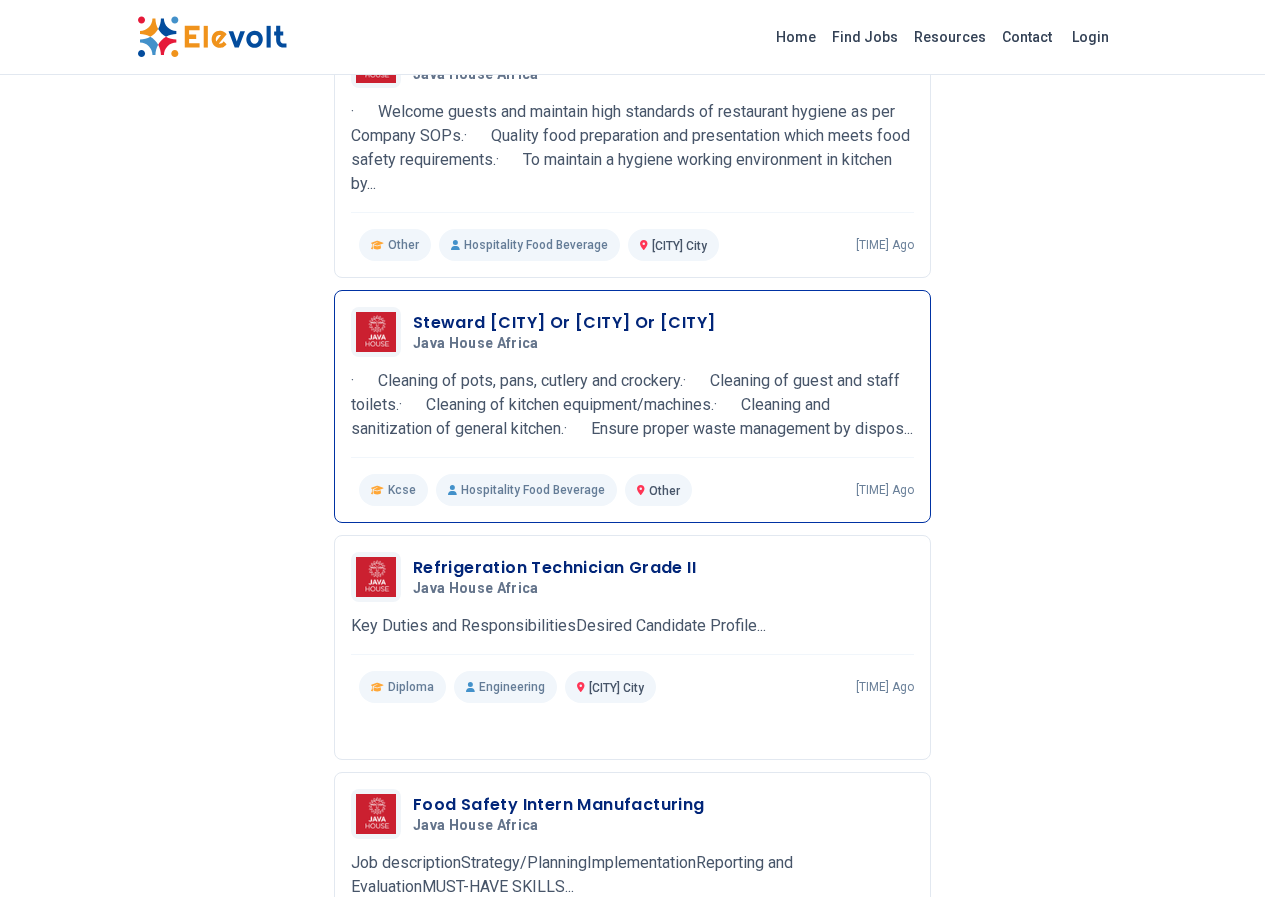 click on "Hospitality Food Beverage" at bounding box center (526, 490) 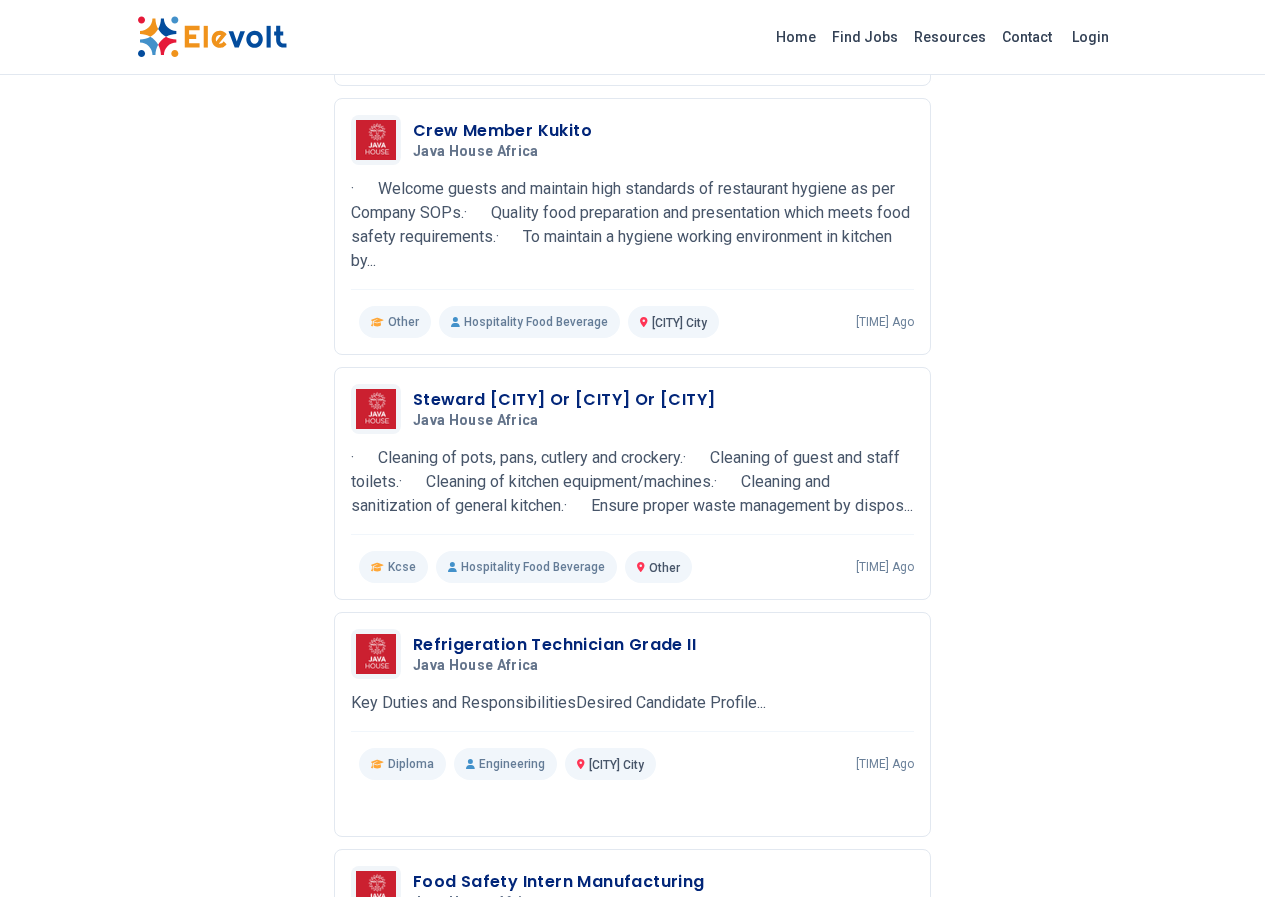 scroll, scrollTop: 1000, scrollLeft: 0, axis: vertical 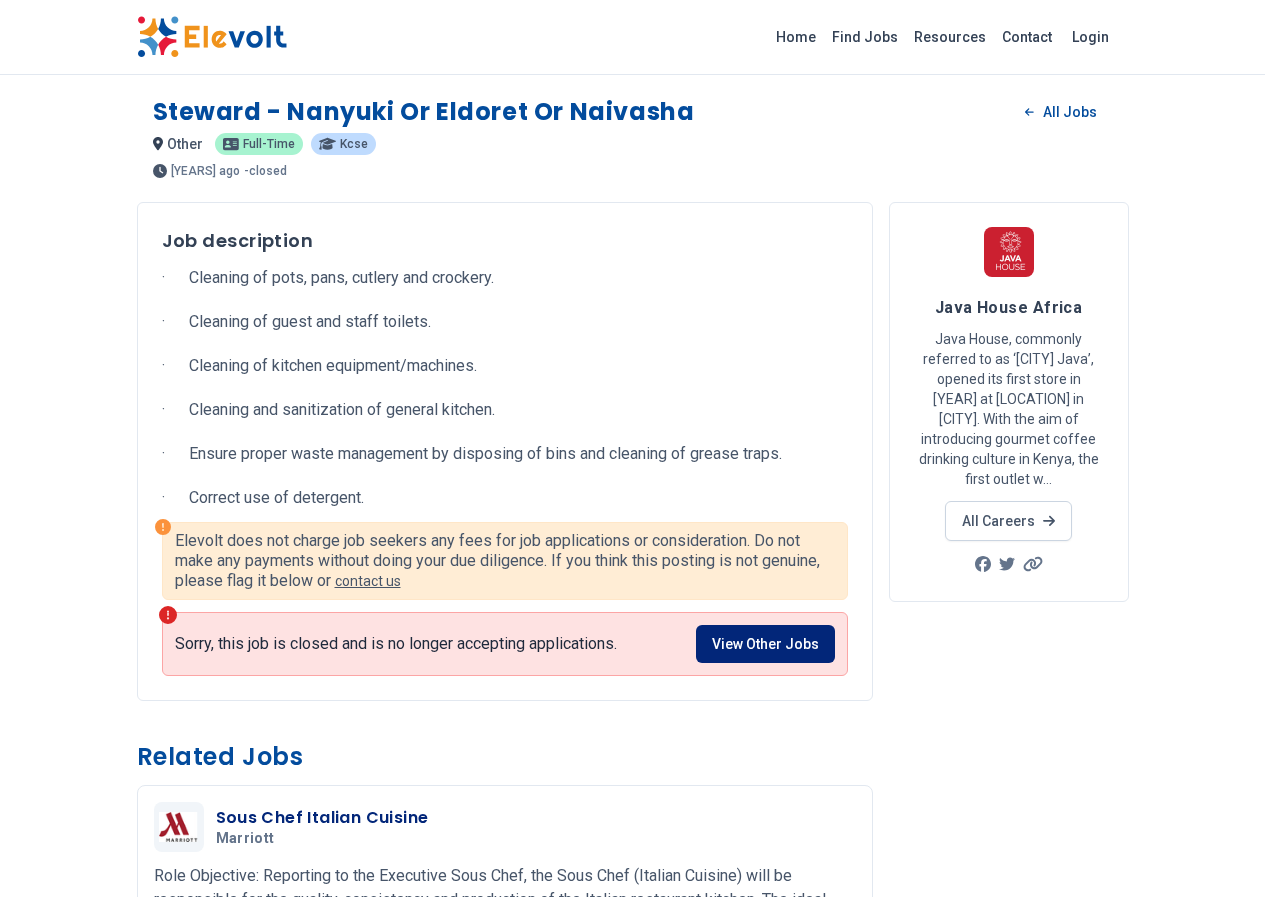 click on "View Other Jobs" at bounding box center [765, 644] 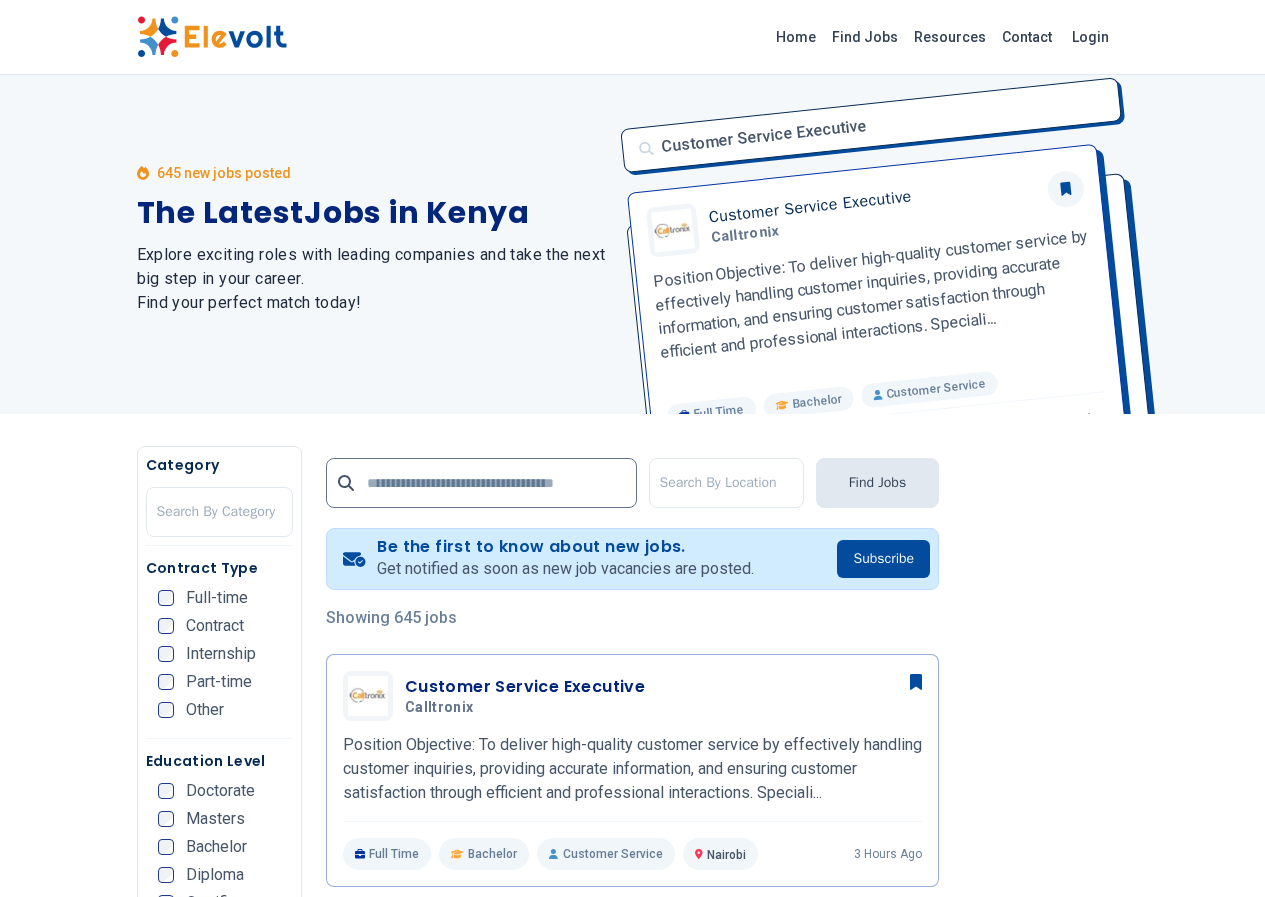 scroll, scrollTop: 0, scrollLeft: 0, axis: both 